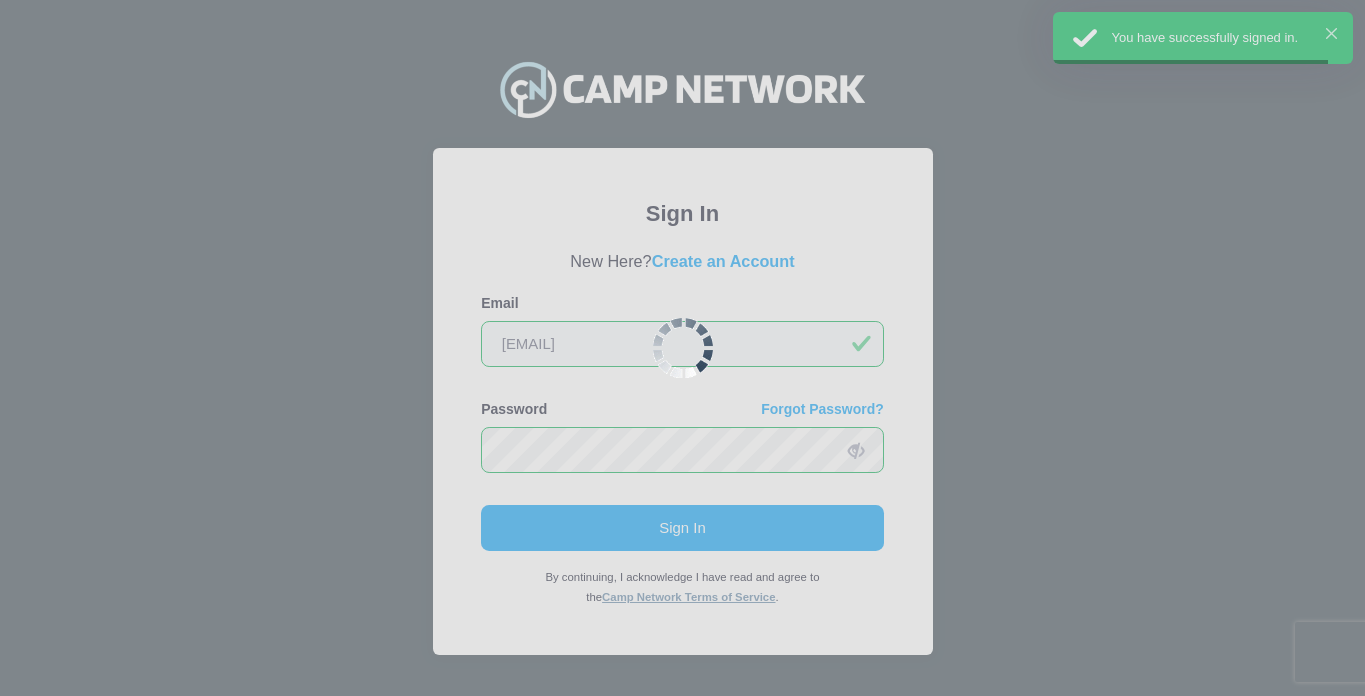 scroll, scrollTop: 0, scrollLeft: 0, axis: both 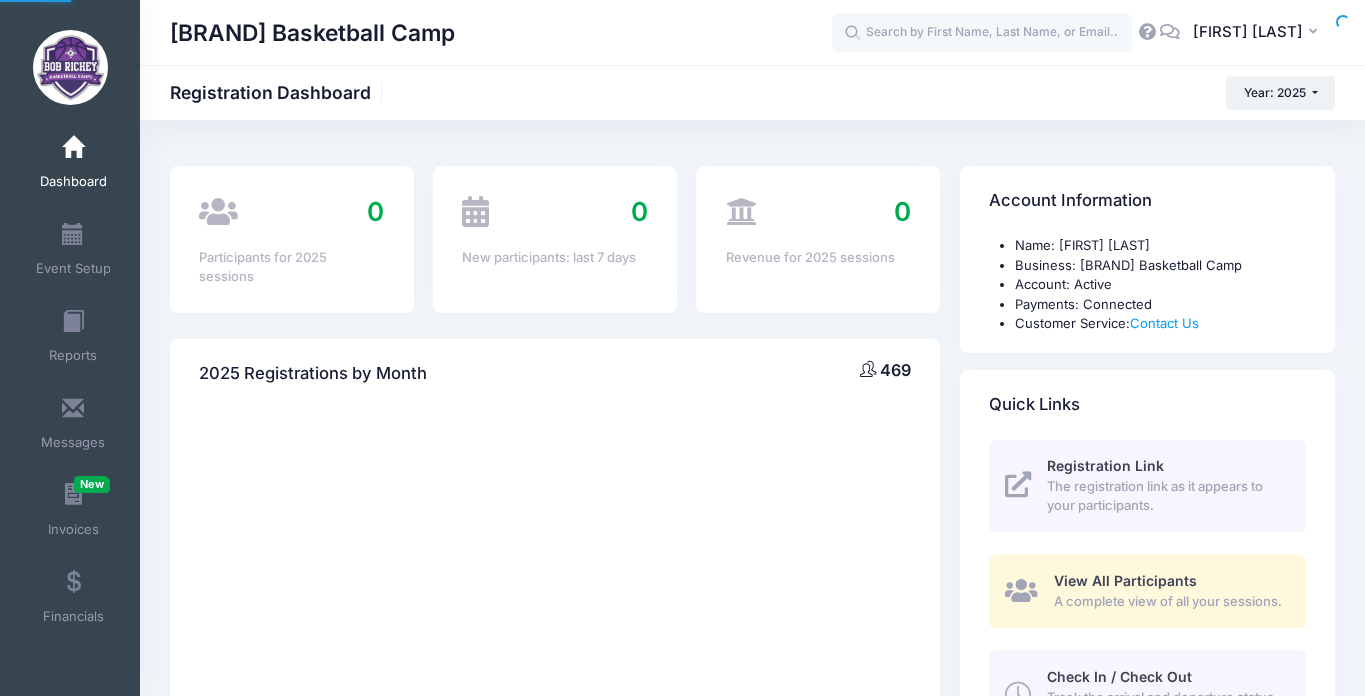 select 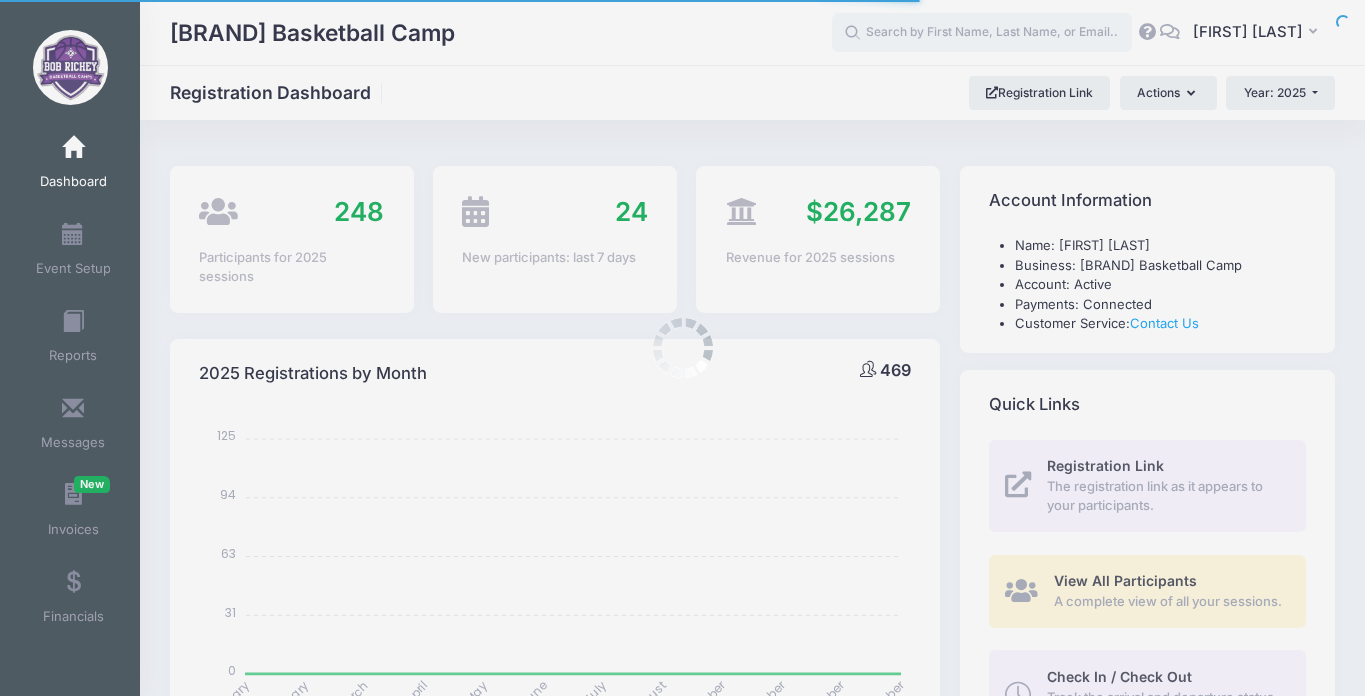 scroll, scrollTop: 0, scrollLeft: 0, axis: both 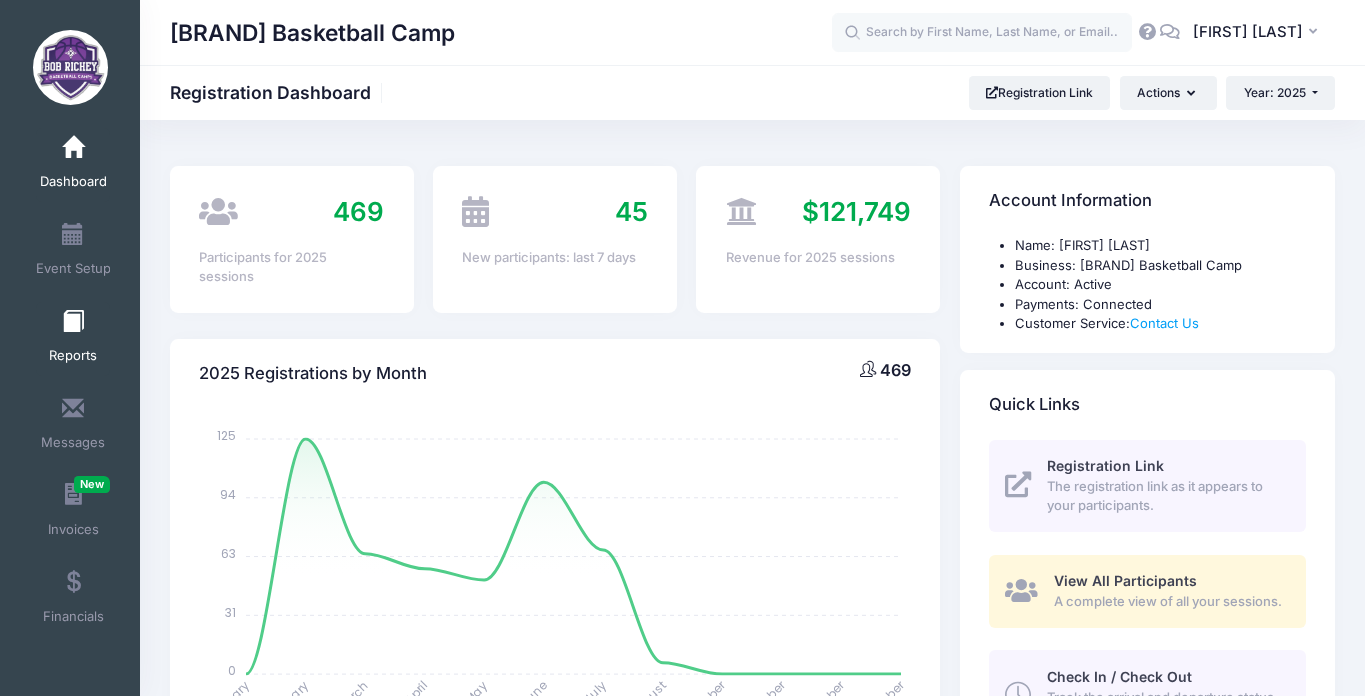 click at bounding box center (73, 322) 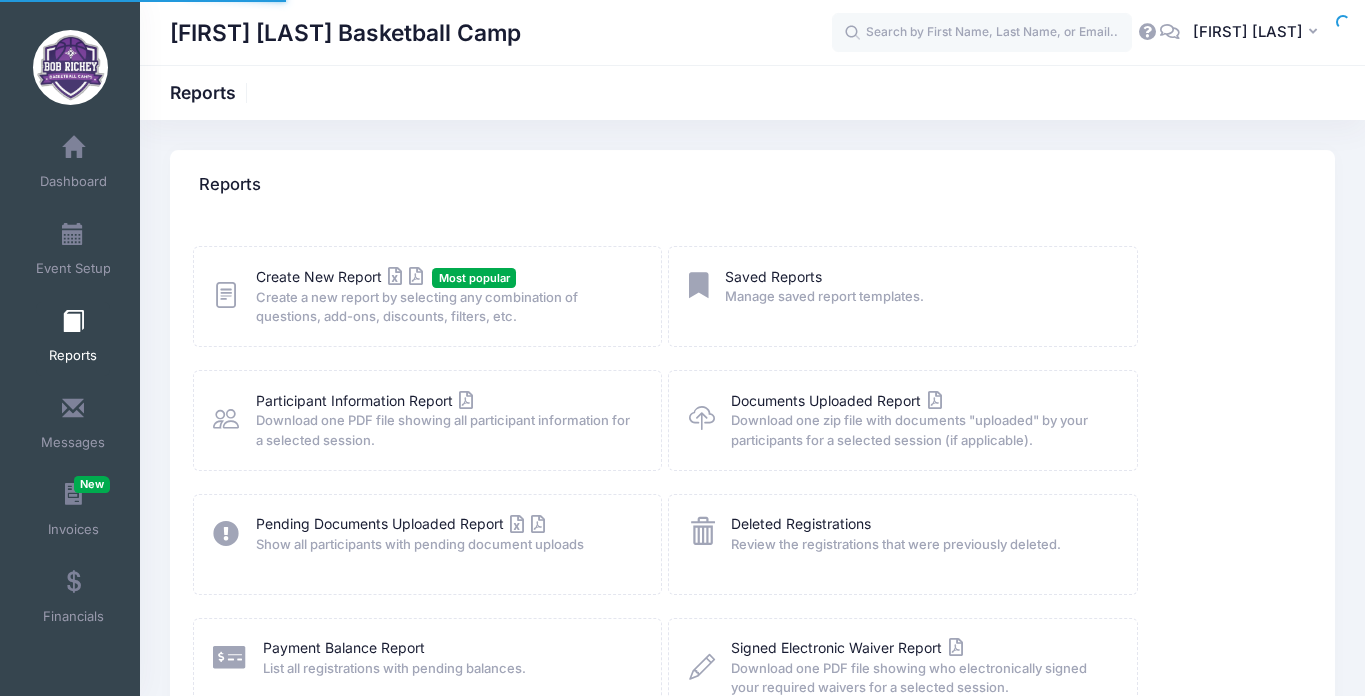 scroll, scrollTop: 0, scrollLeft: 0, axis: both 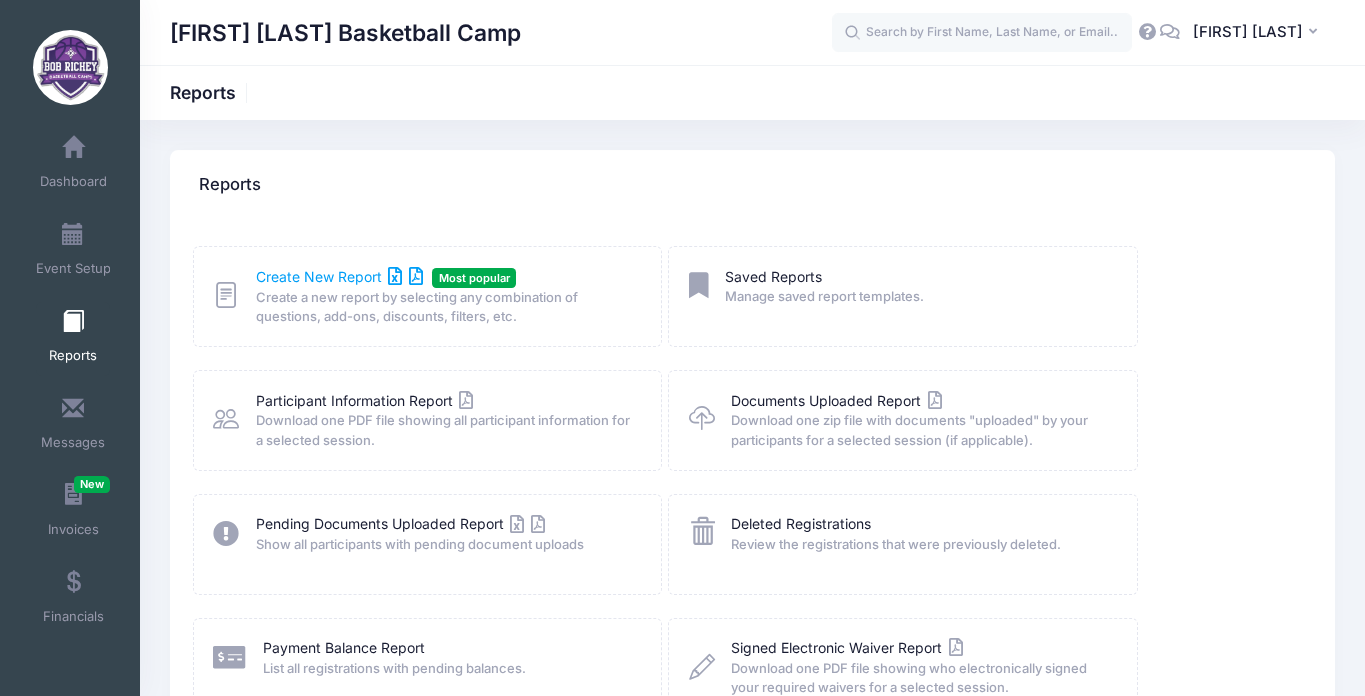 click on "Create New Report" at bounding box center (339, 276) 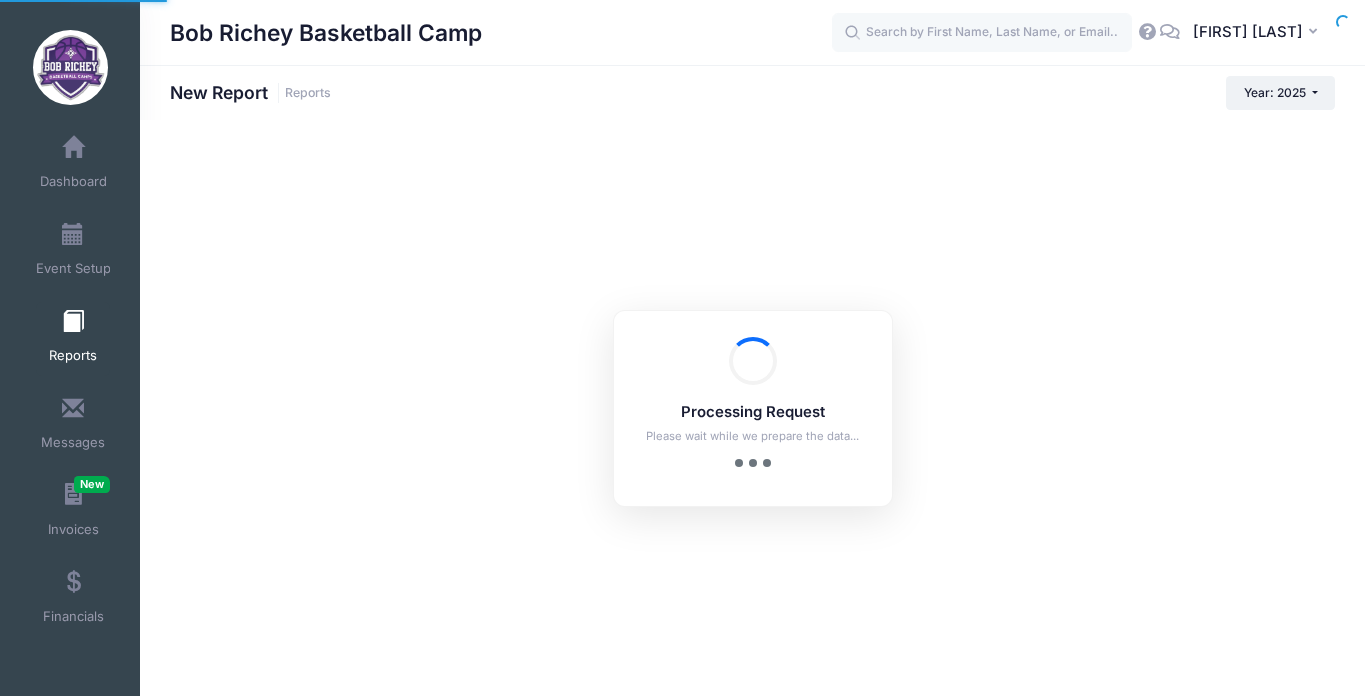 scroll, scrollTop: 0, scrollLeft: 0, axis: both 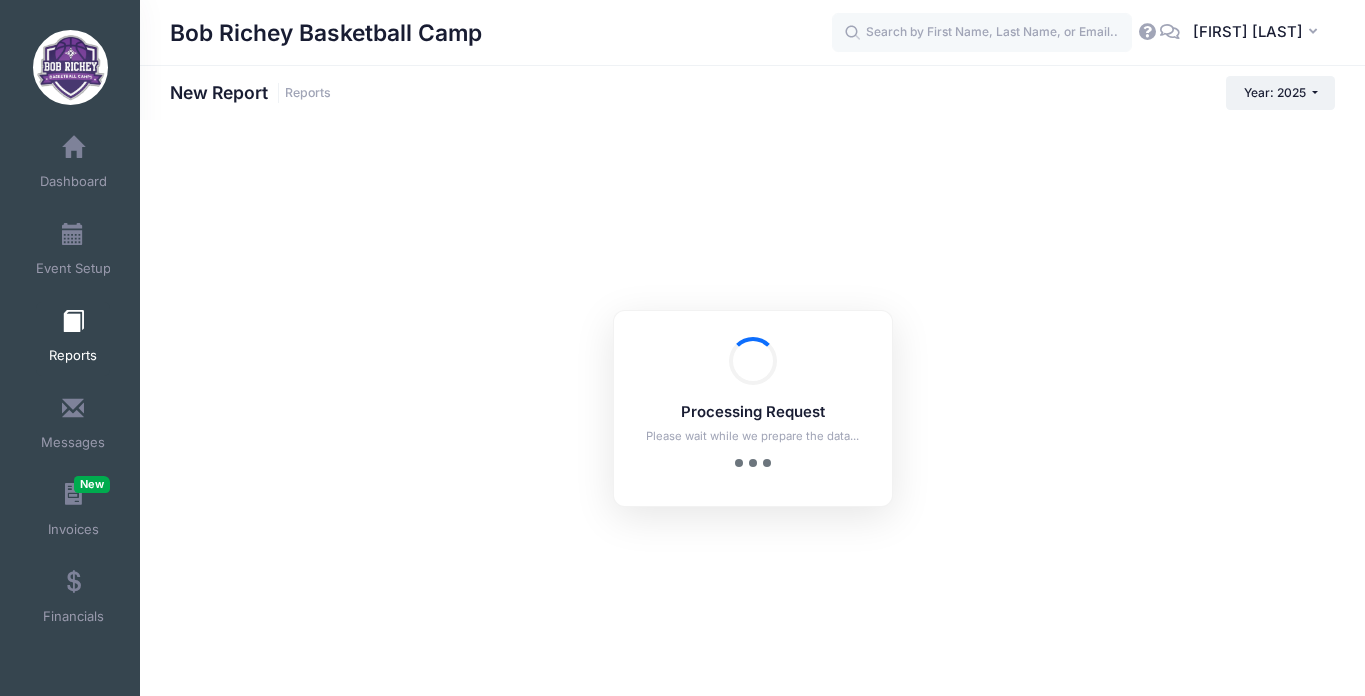 checkbox on "true" 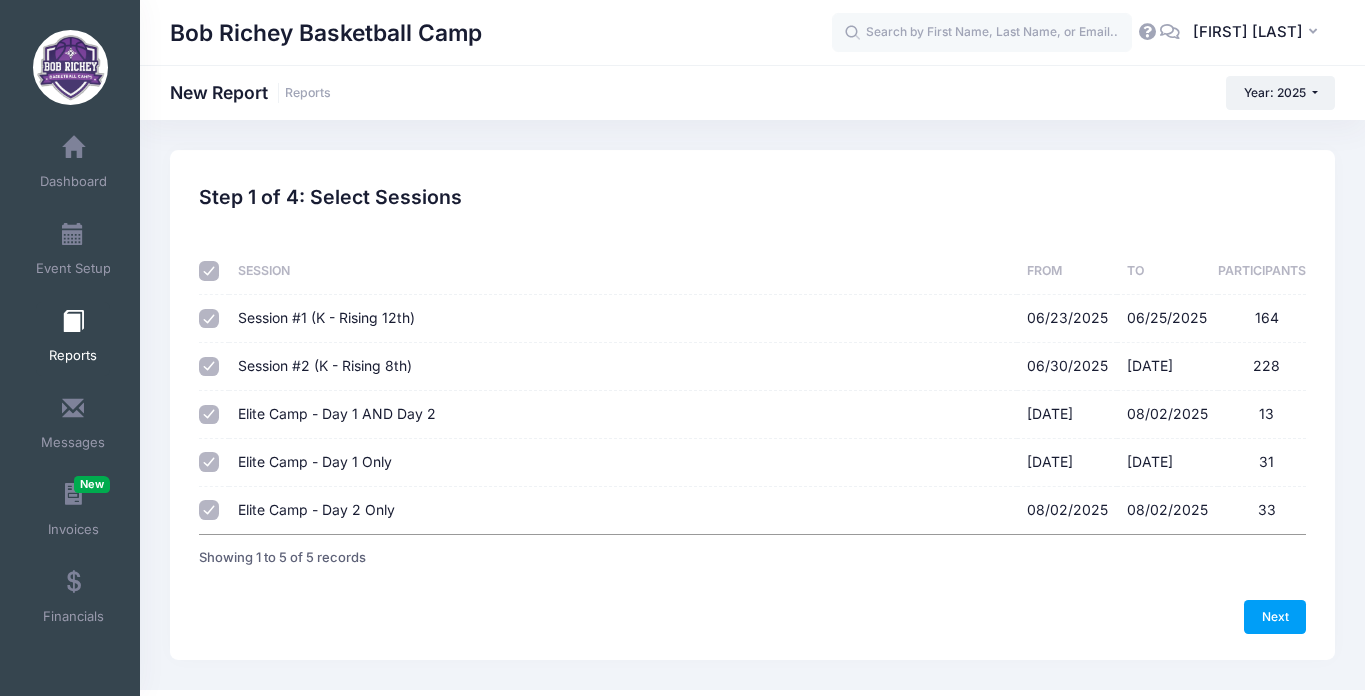 click at bounding box center [209, 271] 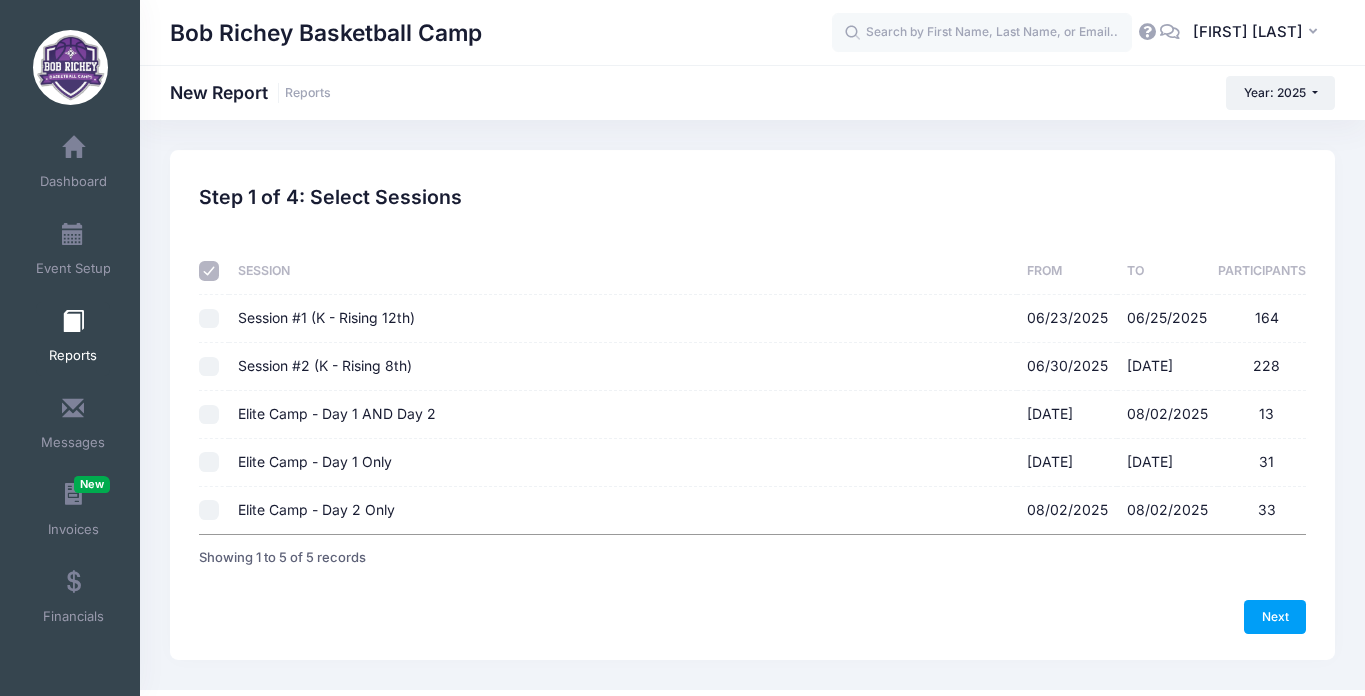 checkbox on "false" 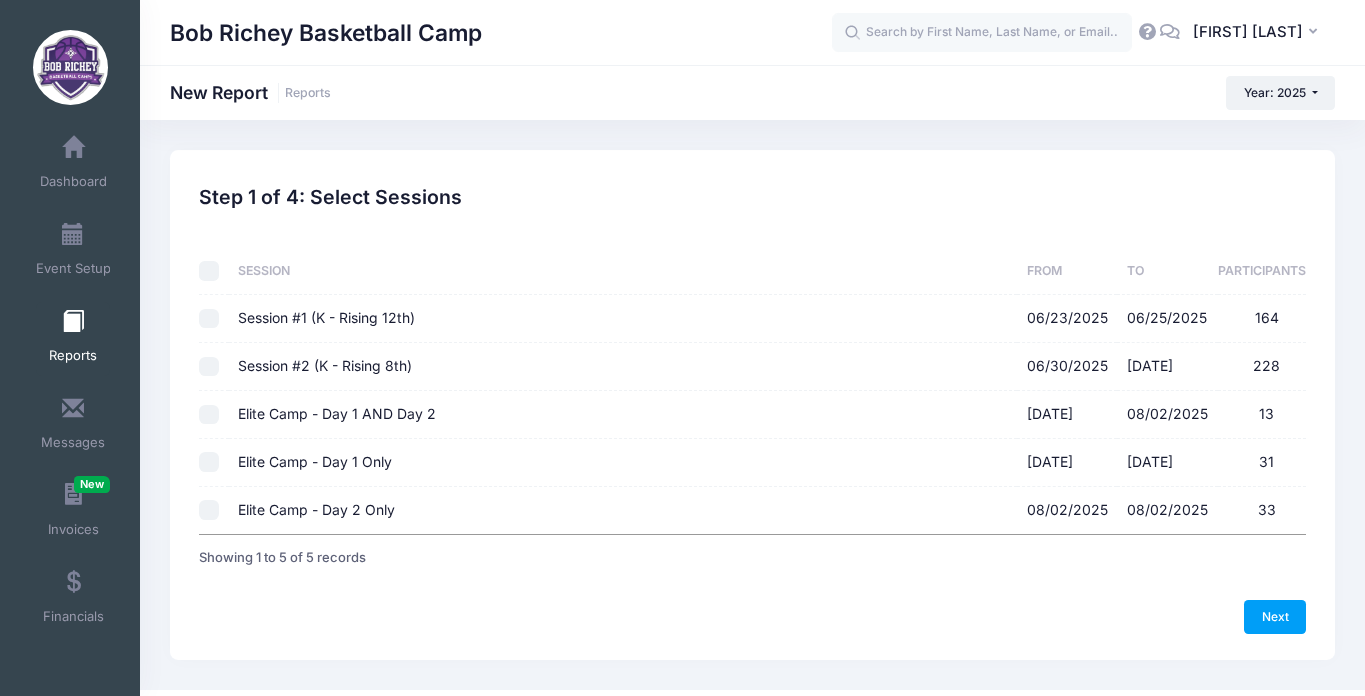checkbox on "false" 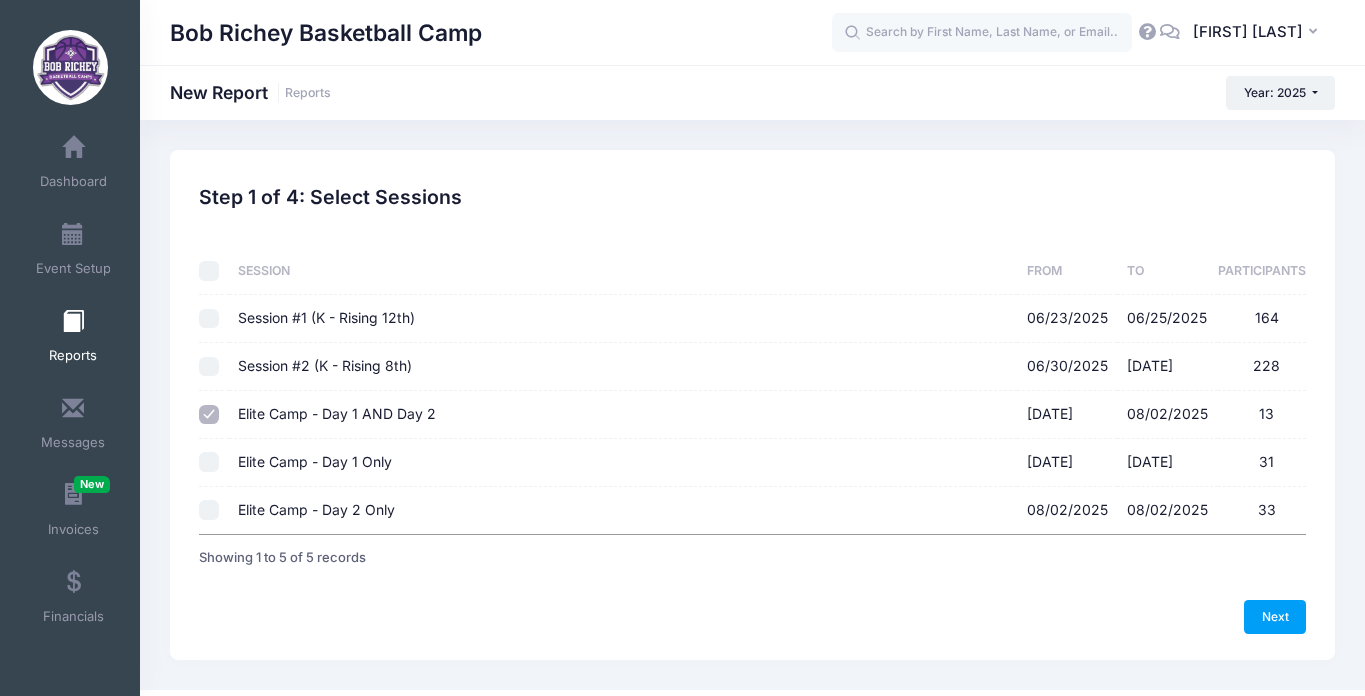 click on "[FIRST] Camp - [DATE] - [DATE]  33" at bounding box center [209, 510] 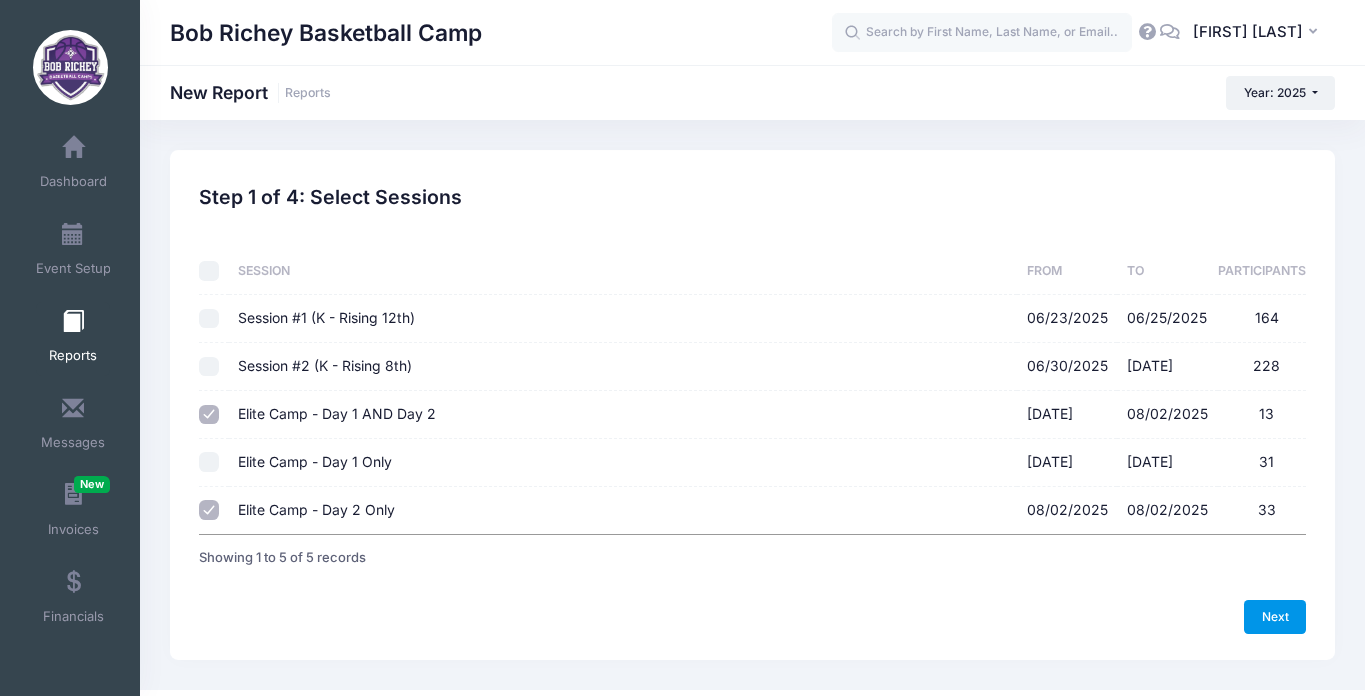 click on "Next" at bounding box center (1275, 617) 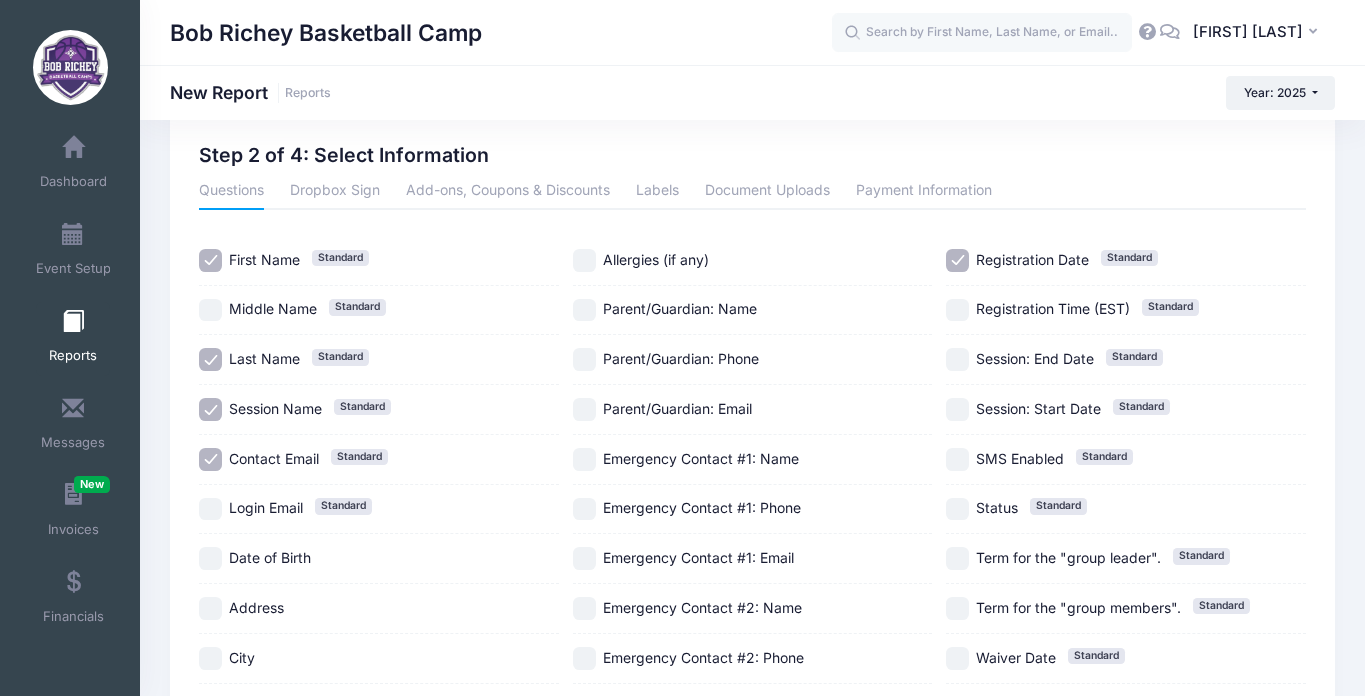 scroll, scrollTop: 44, scrollLeft: 0, axis: vertical 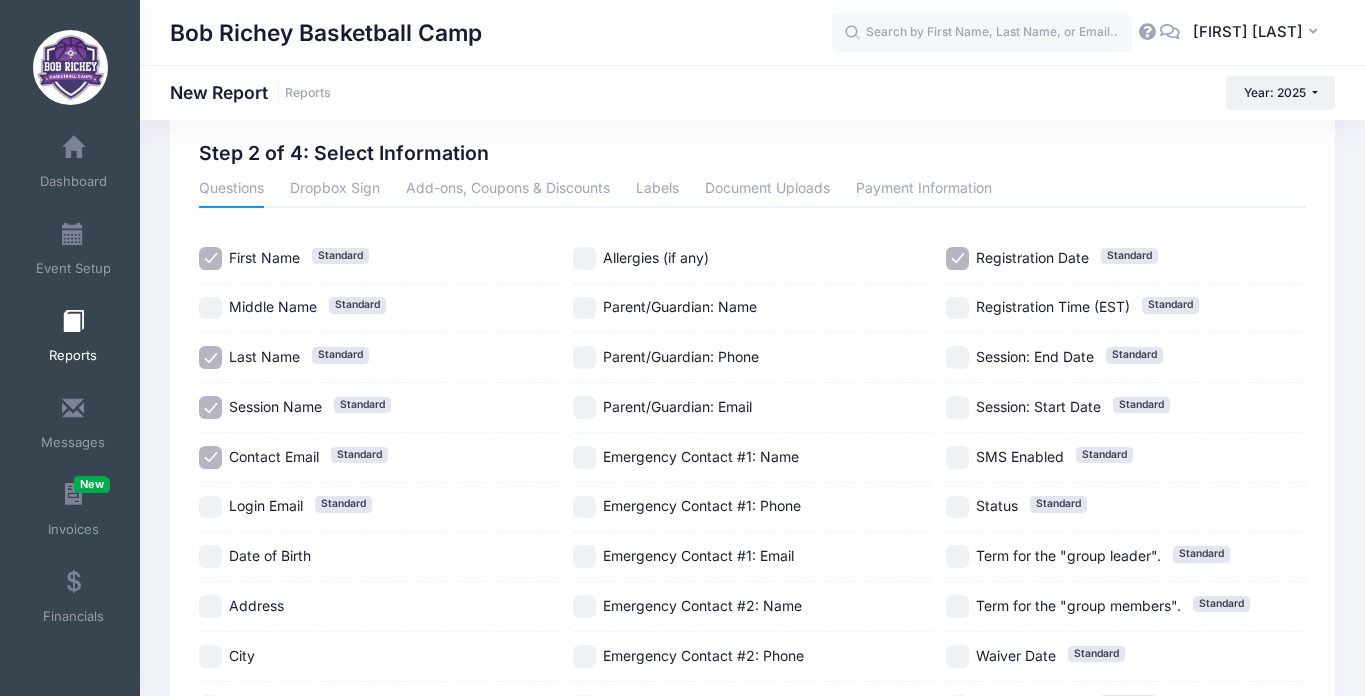 click on "Registration Date Standard" at bounding box center [957, 258] 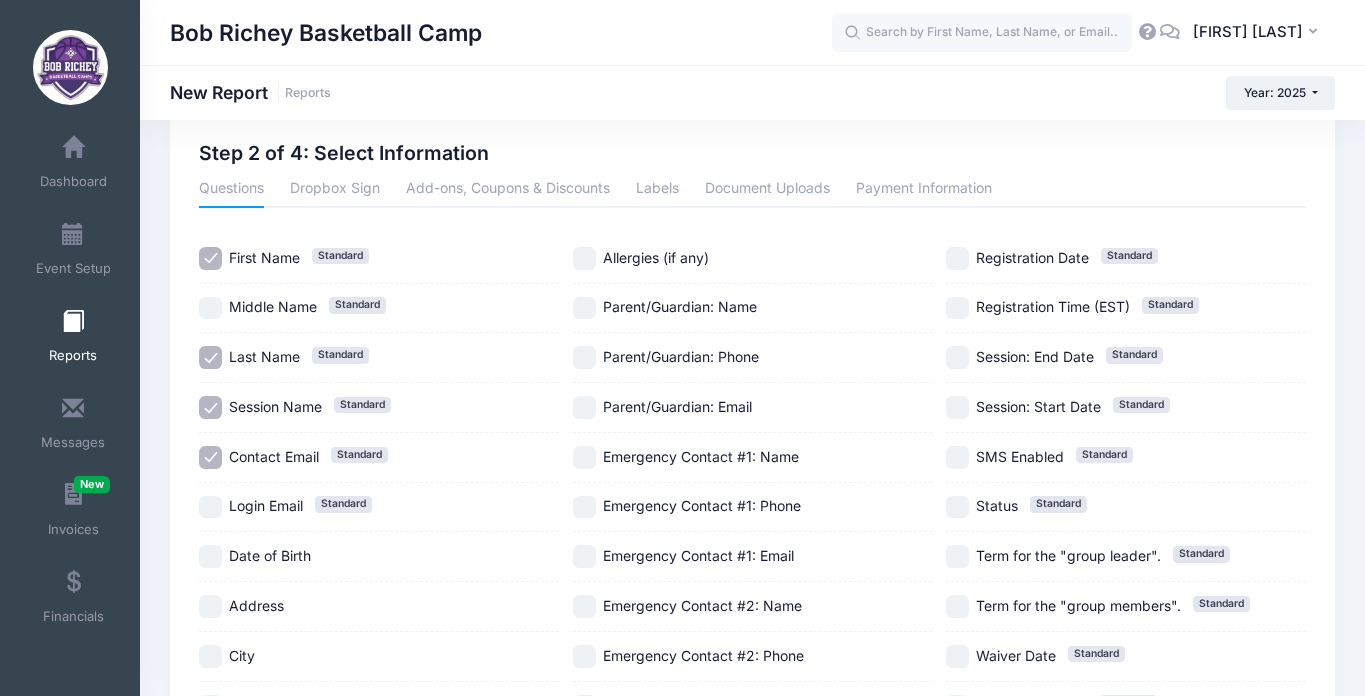 click on "Session Name Standard" at bounding box center [210, 407] 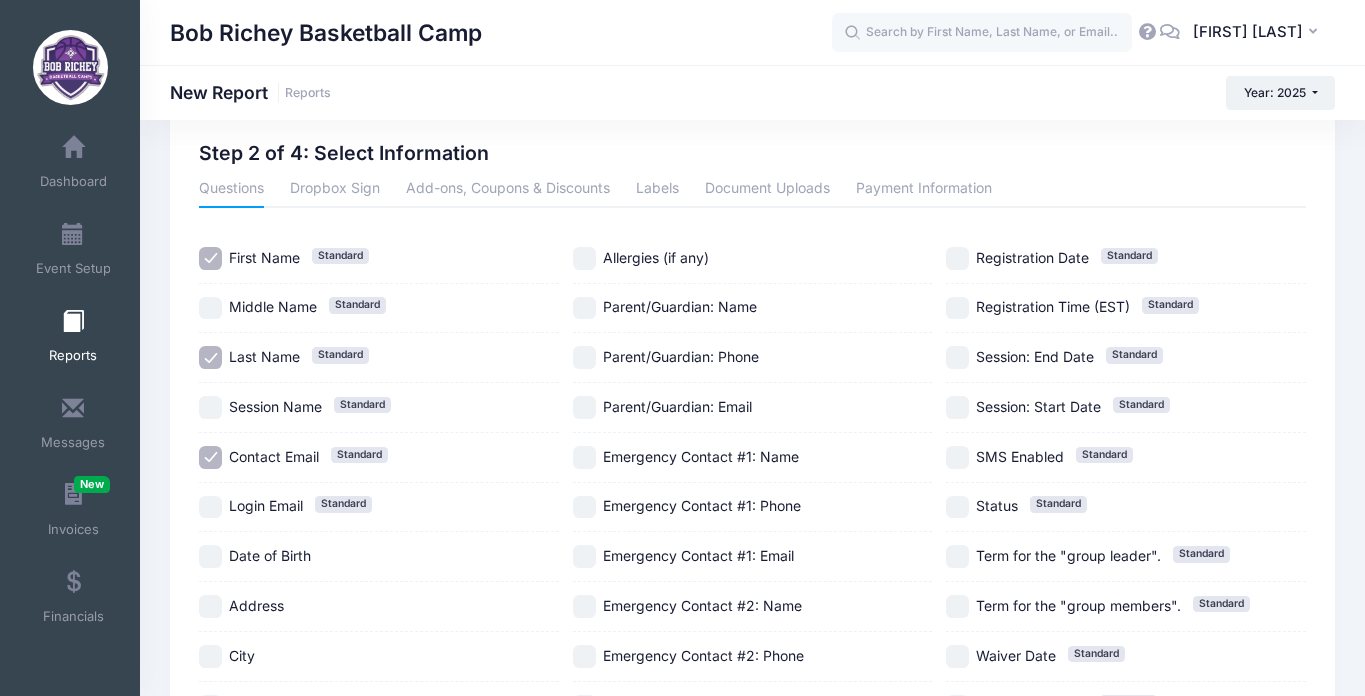 click on "Contact Email Standard" at bounding box center (210, 457) 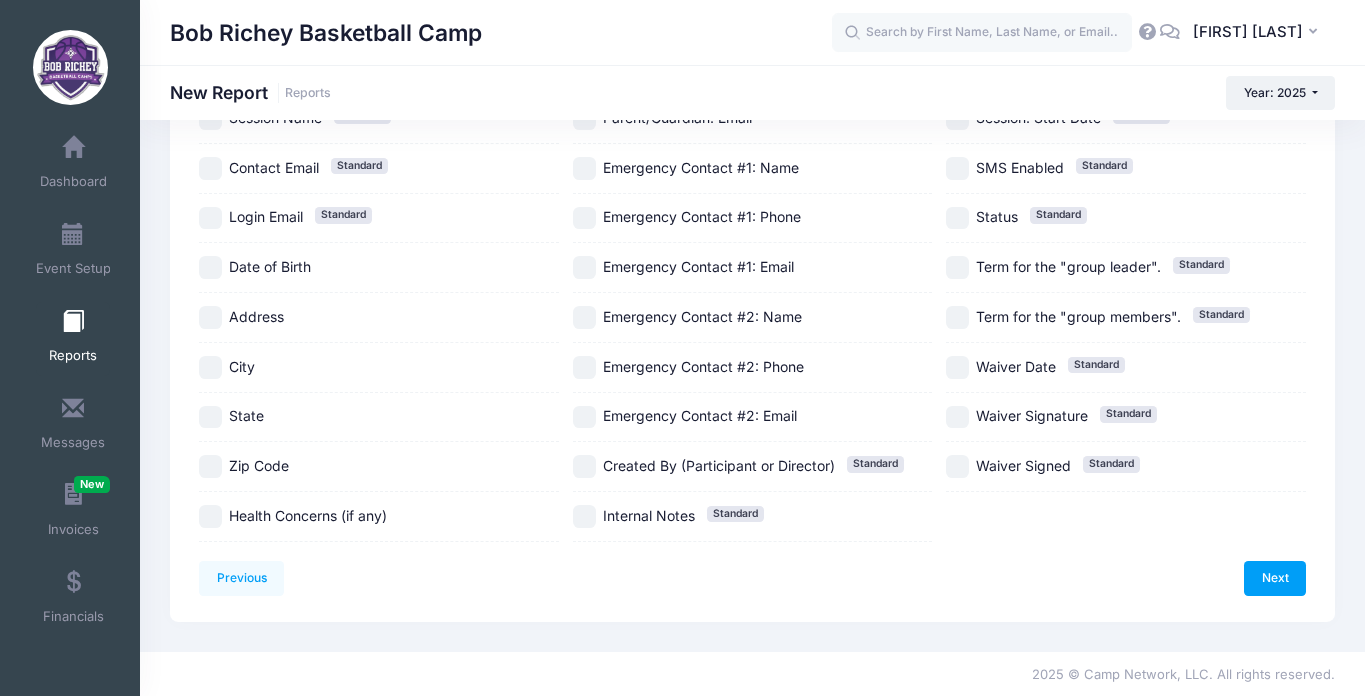 scroll, scrollTop: 334, scrollLeft: 0, axis: vertical 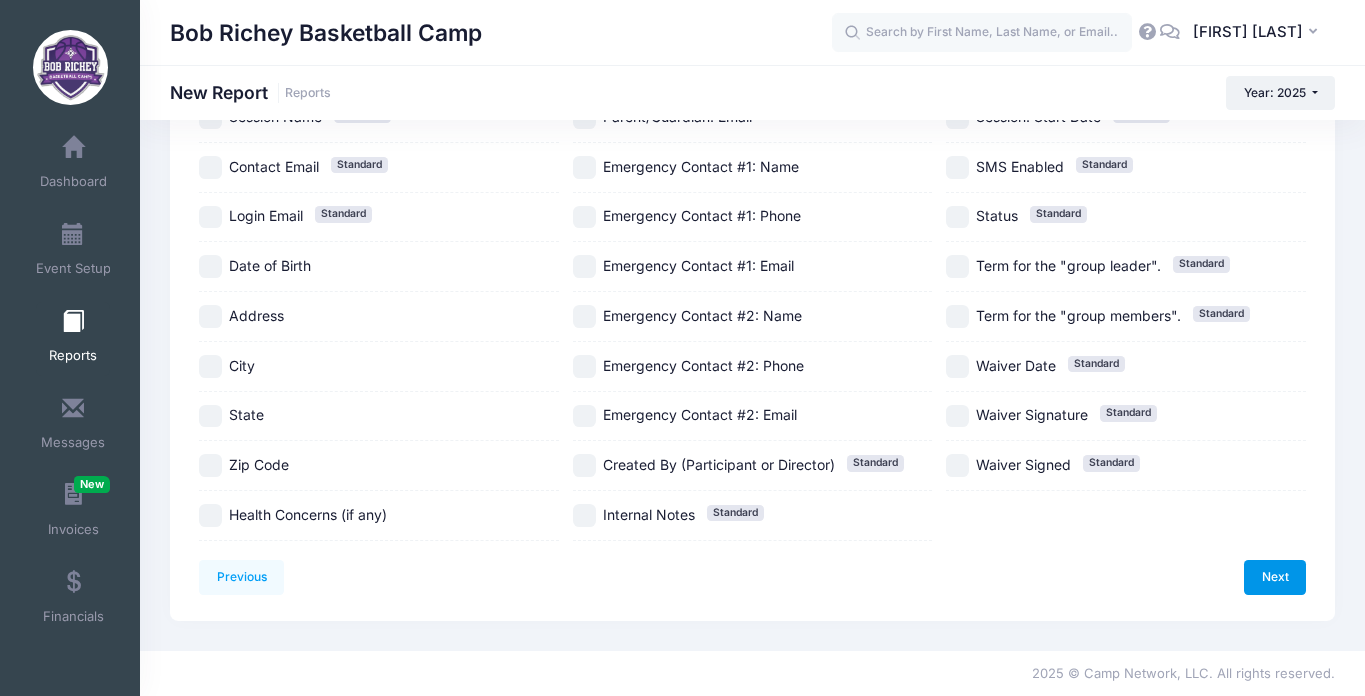 click on "Next" at bounding box center [1275, 577] 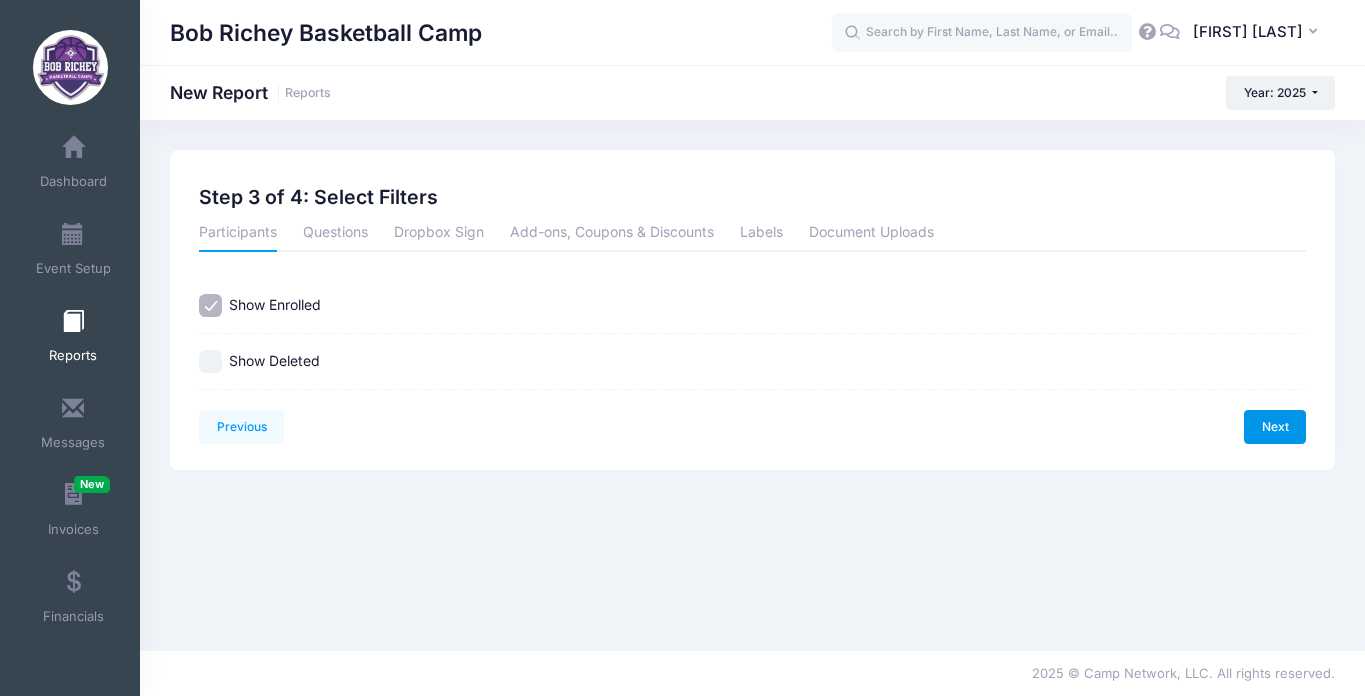 click on "Next" at bounding box center [1275, 427] 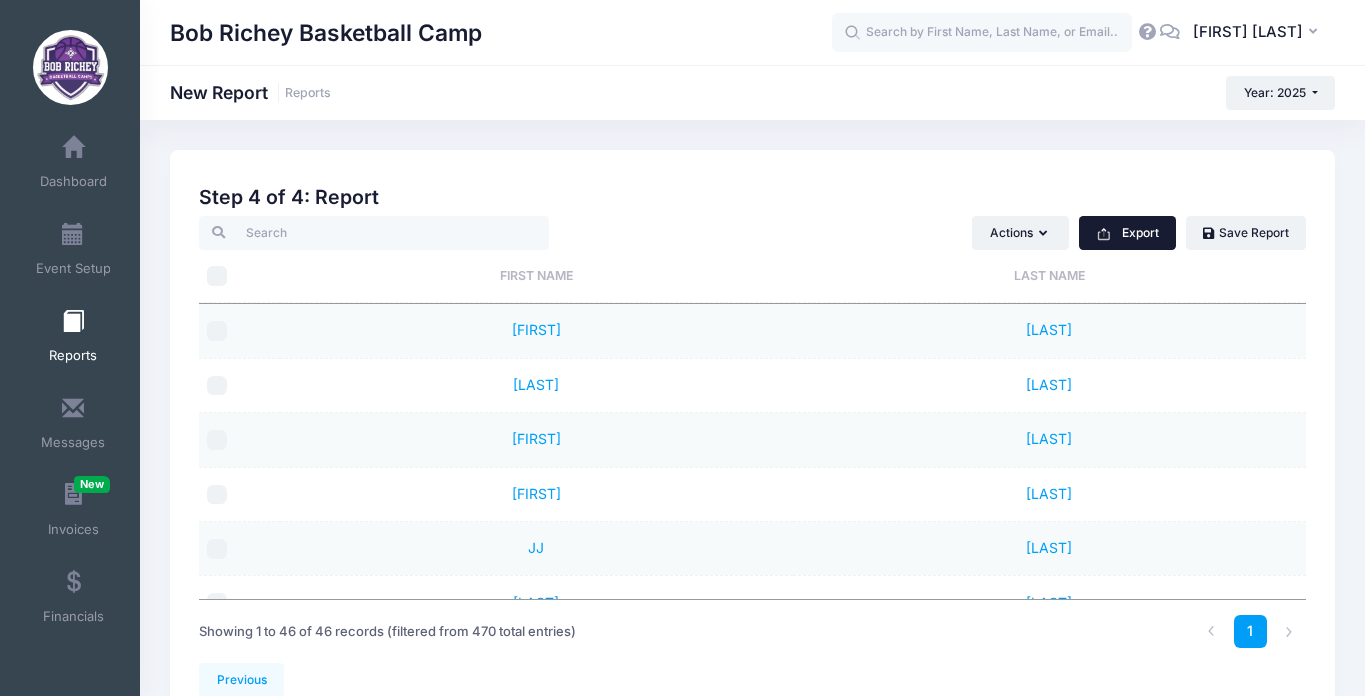 click on "Export" at bounding box center (1127, 233) 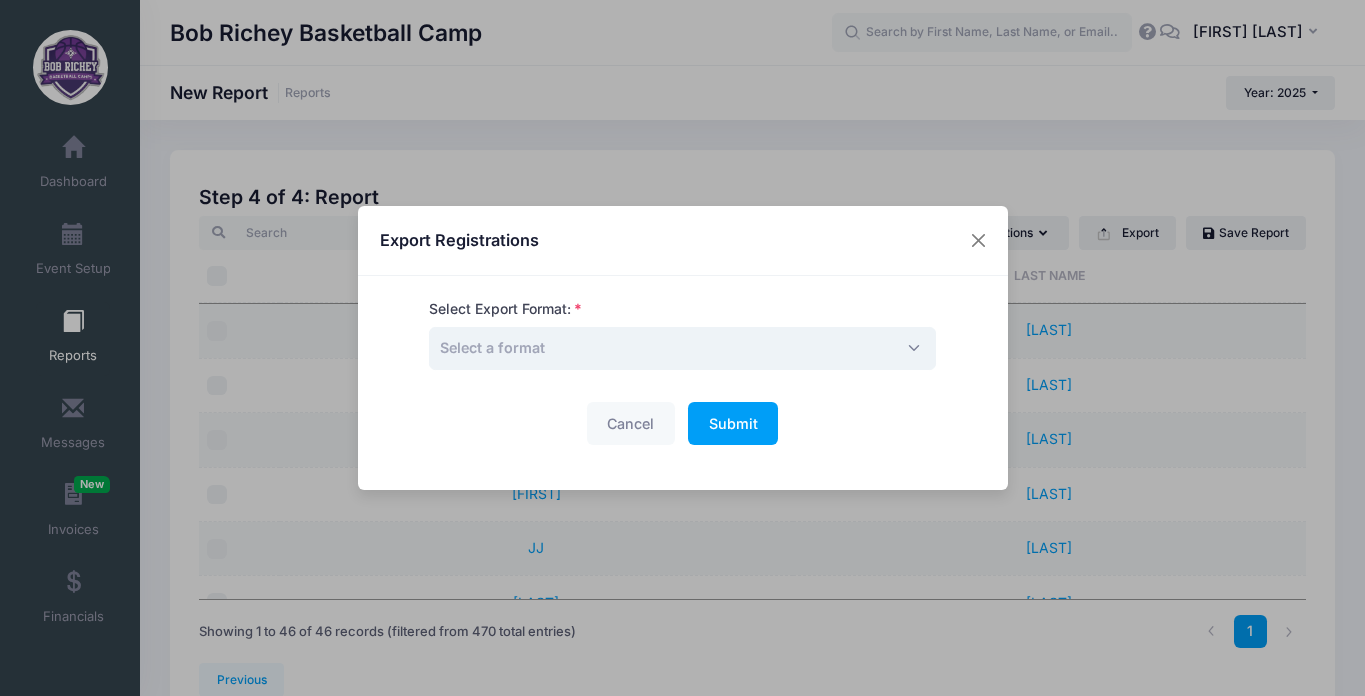 click on "Select a format" at bounding box center [682, 348] 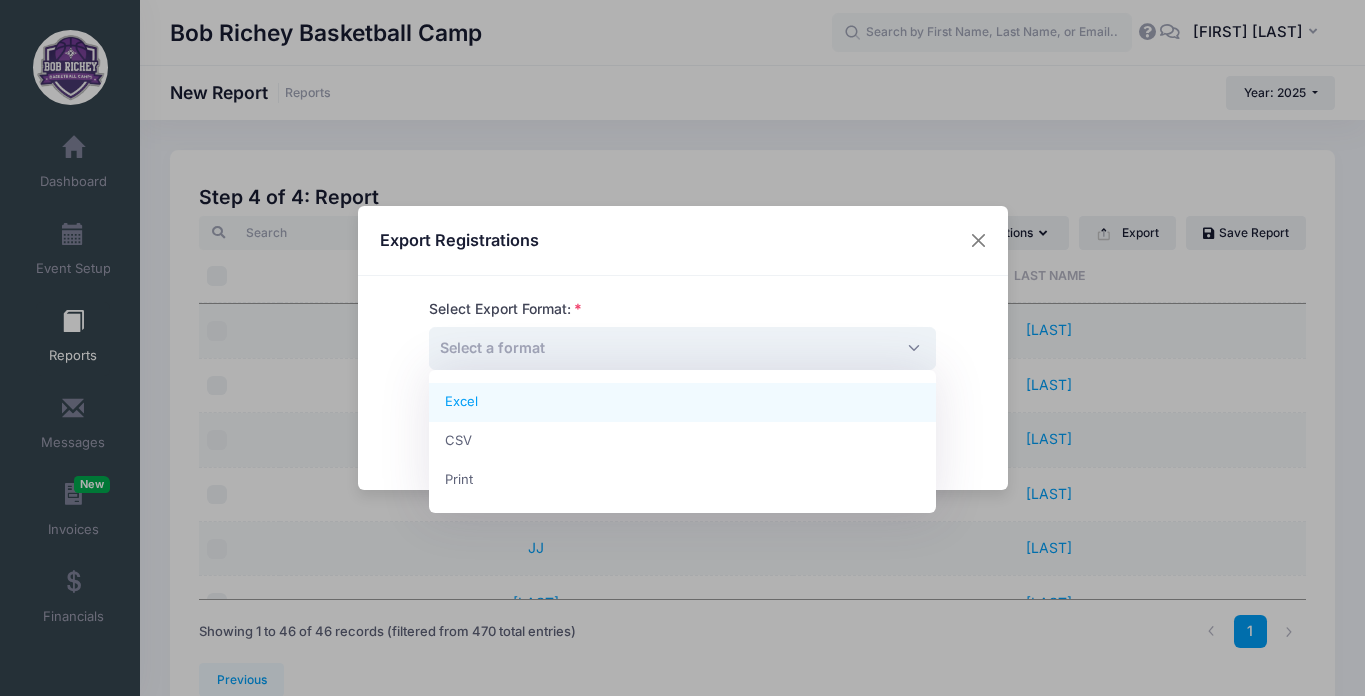 select on "excel" 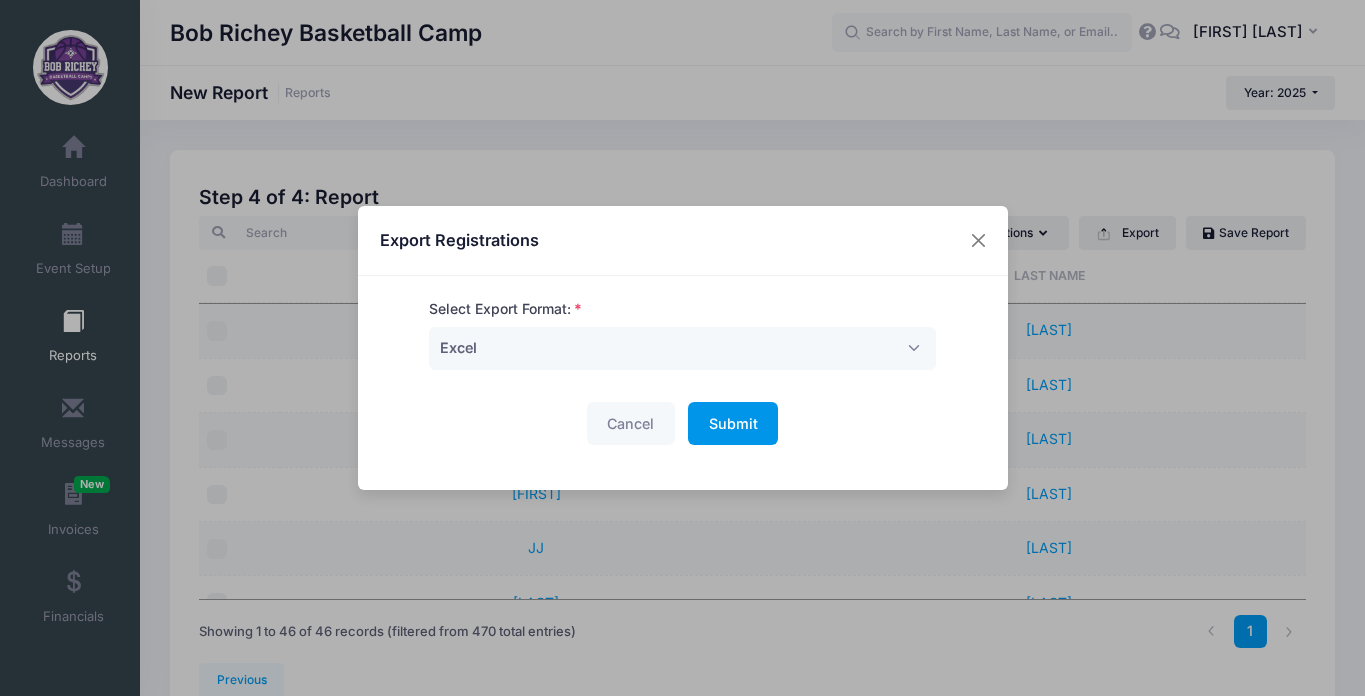 click on "Submit" at bounding box center (733, 423) 